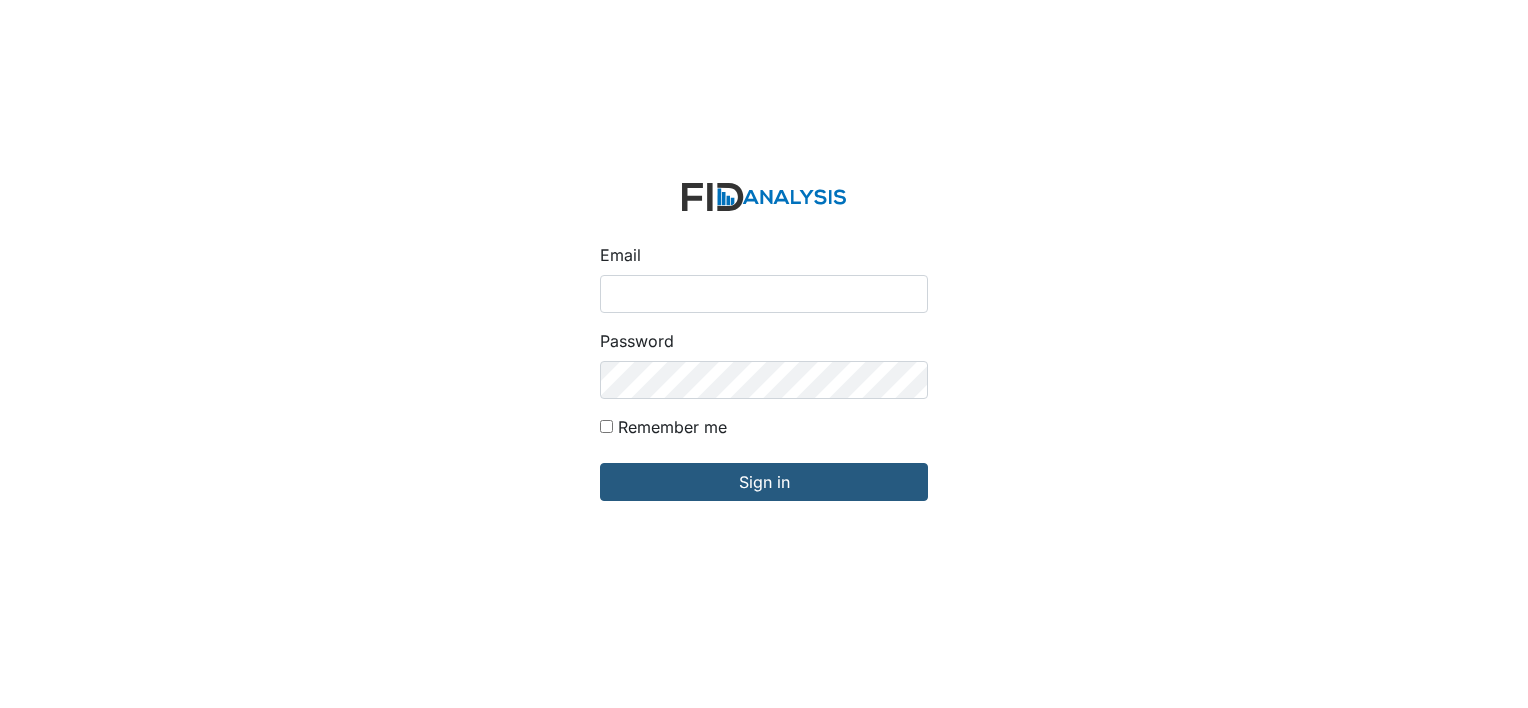 scroll, scrollTop: 0, scrollLeft: 0, axis: both 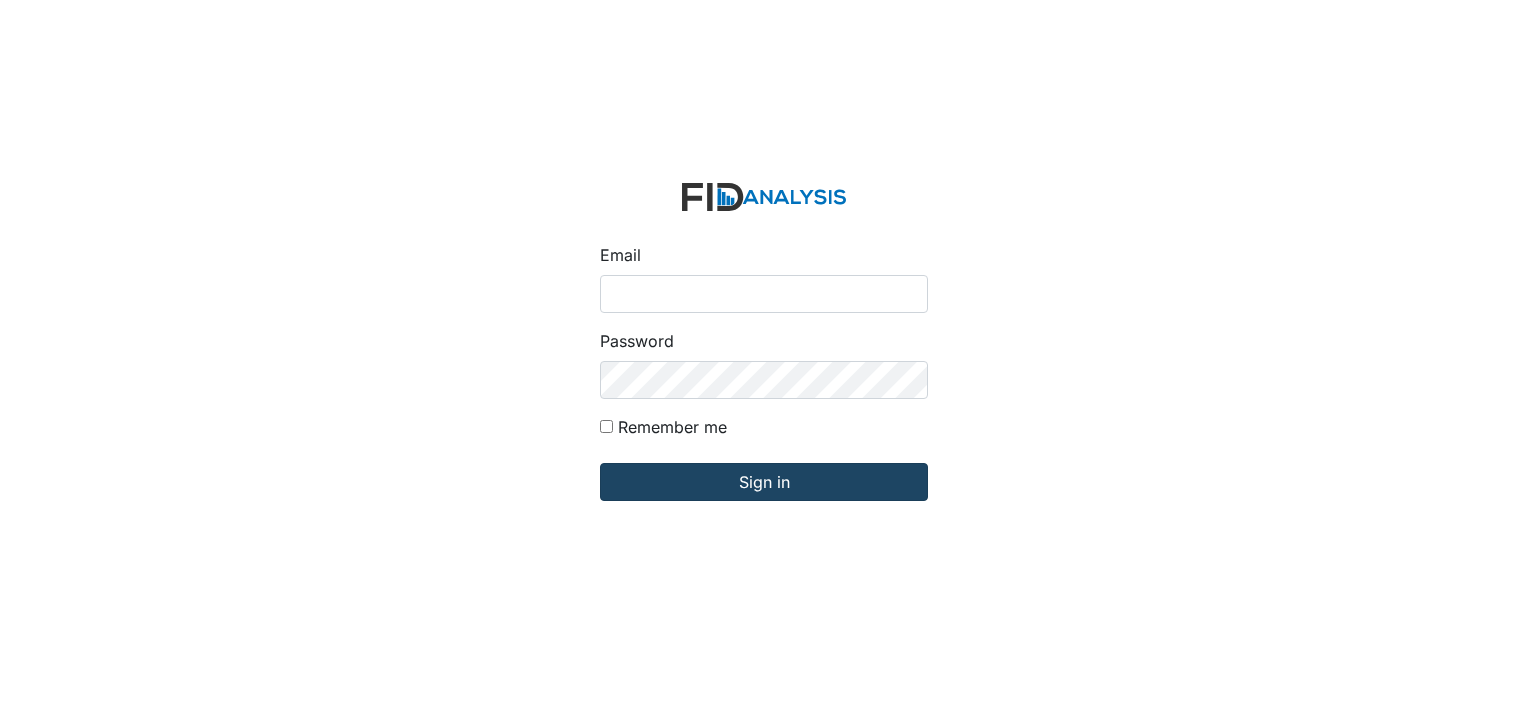 type on "[EMAIL]" 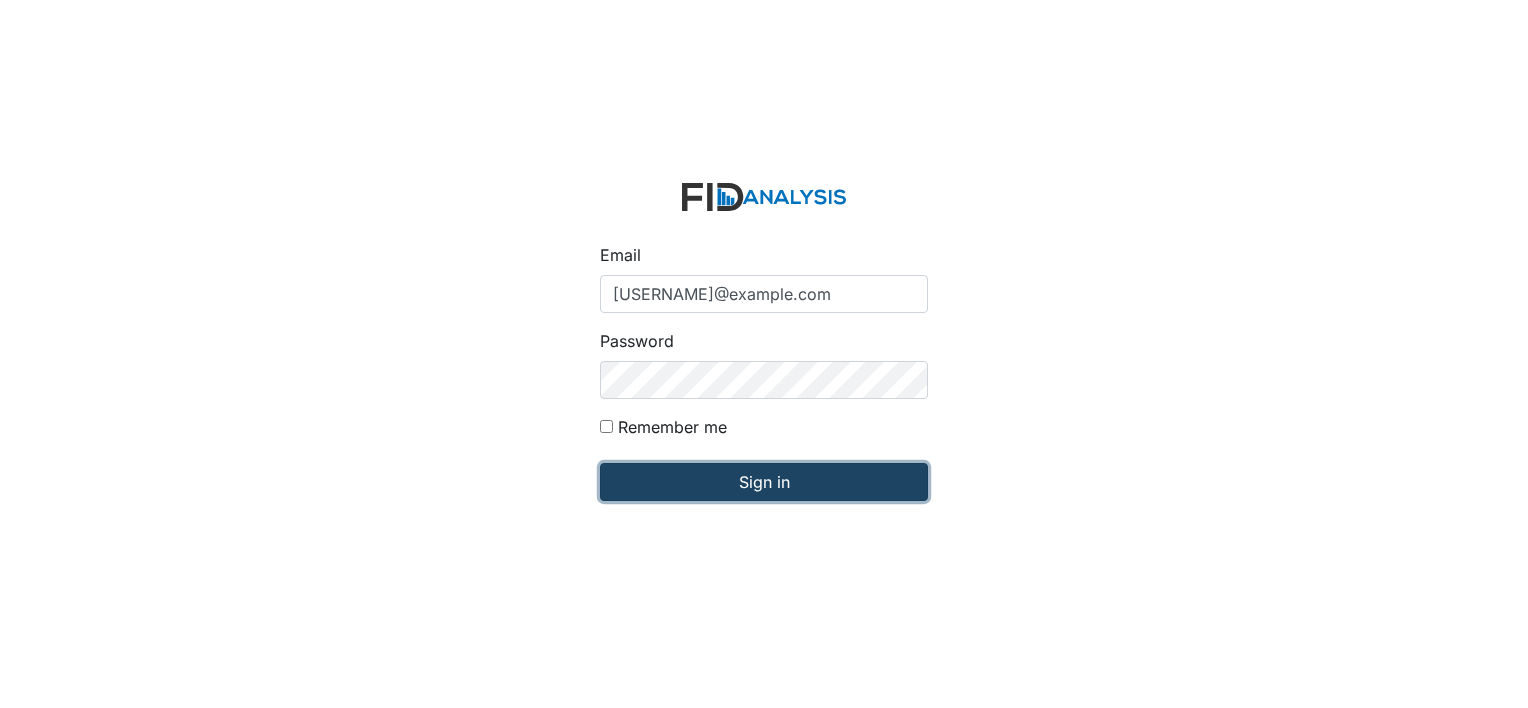 click on "Sign in" at bounding box center (764, 482) 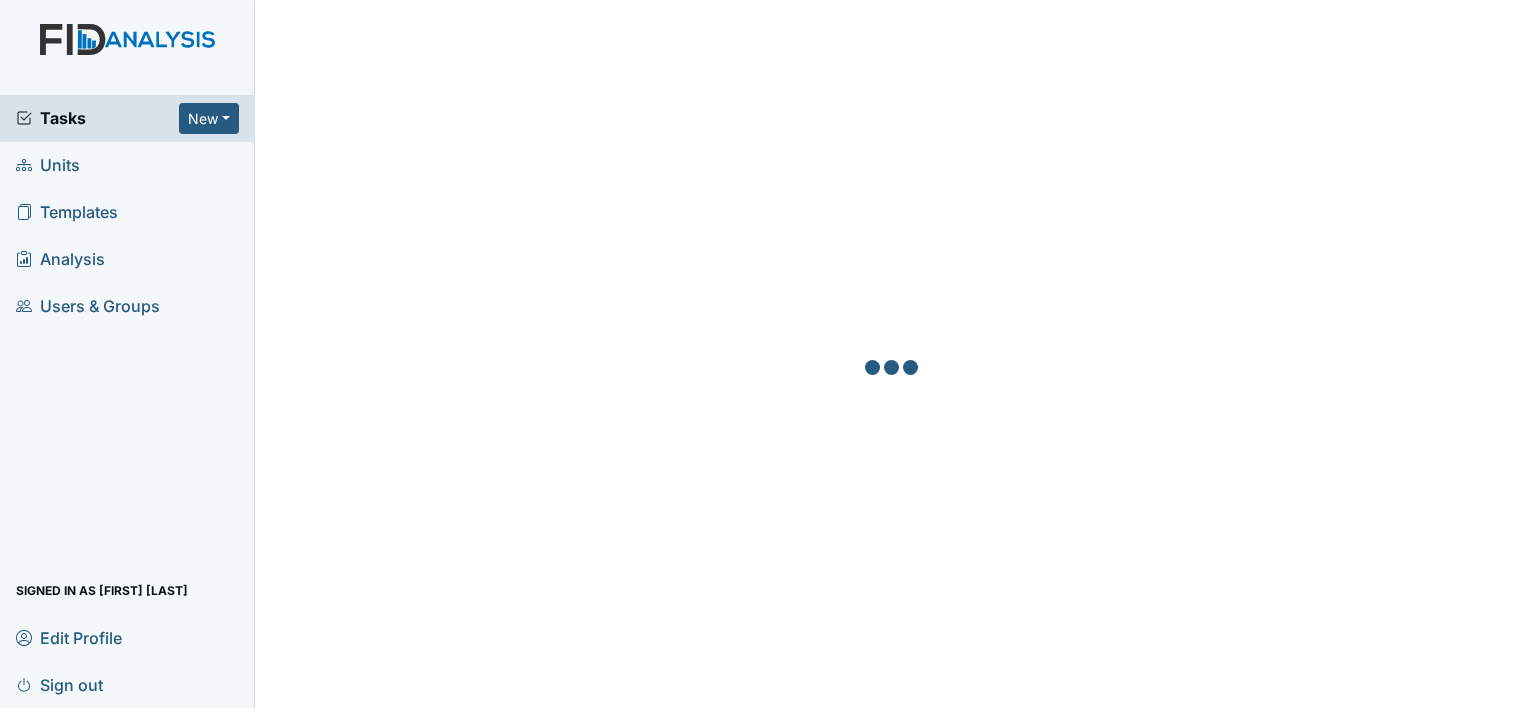 scroll, scrollTop: 0, scrollLeft: 0, axis: both 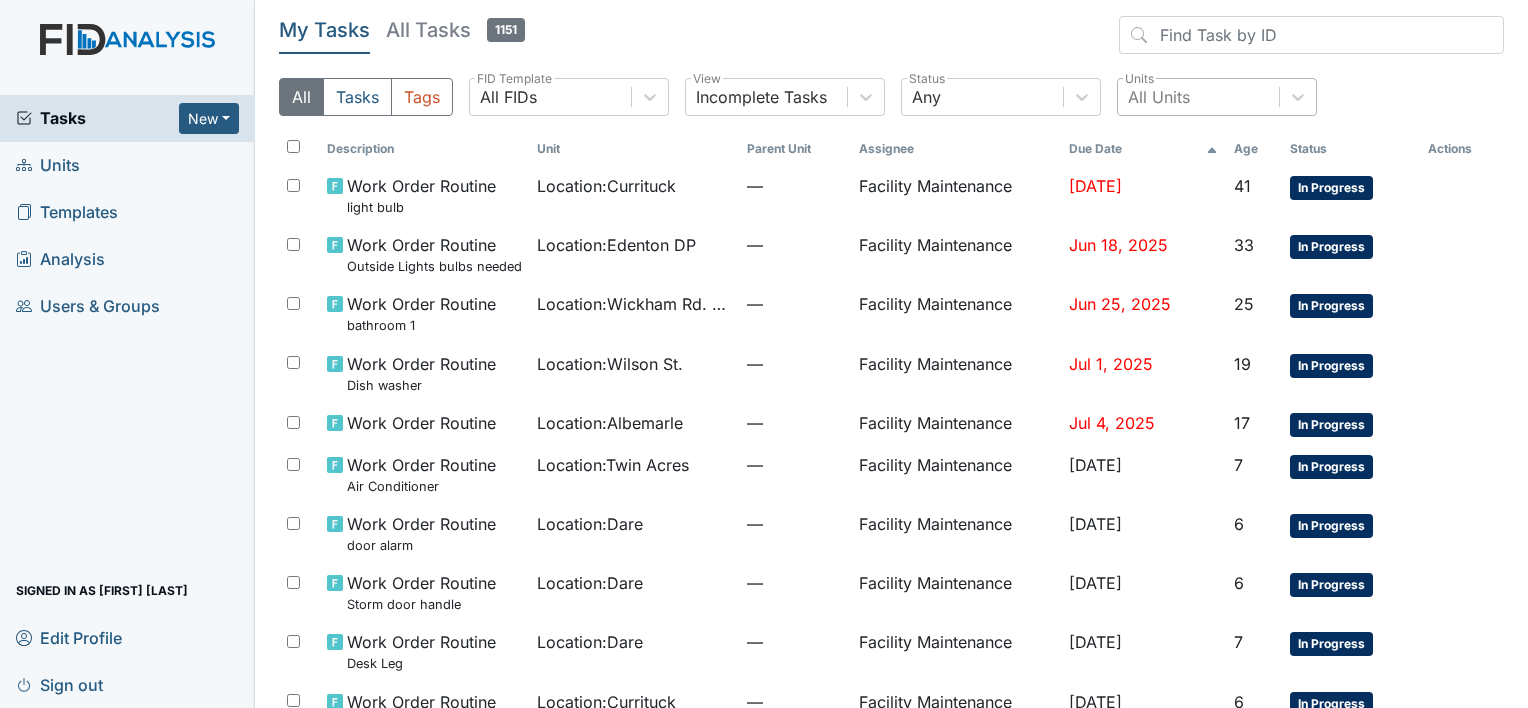 click on "All Units" at bounding box center (1159, 97) 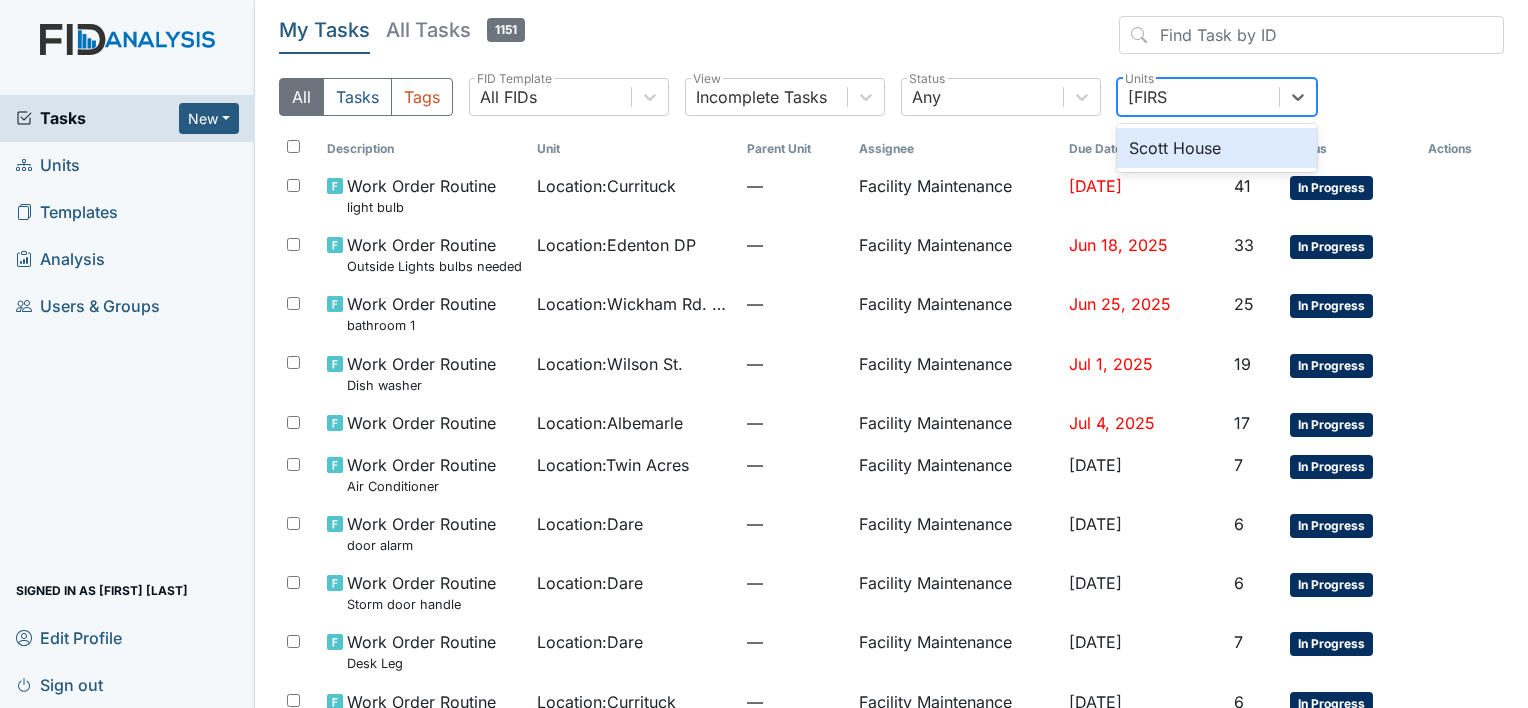 click on "Scott House" at bounding box center (1217, 148) 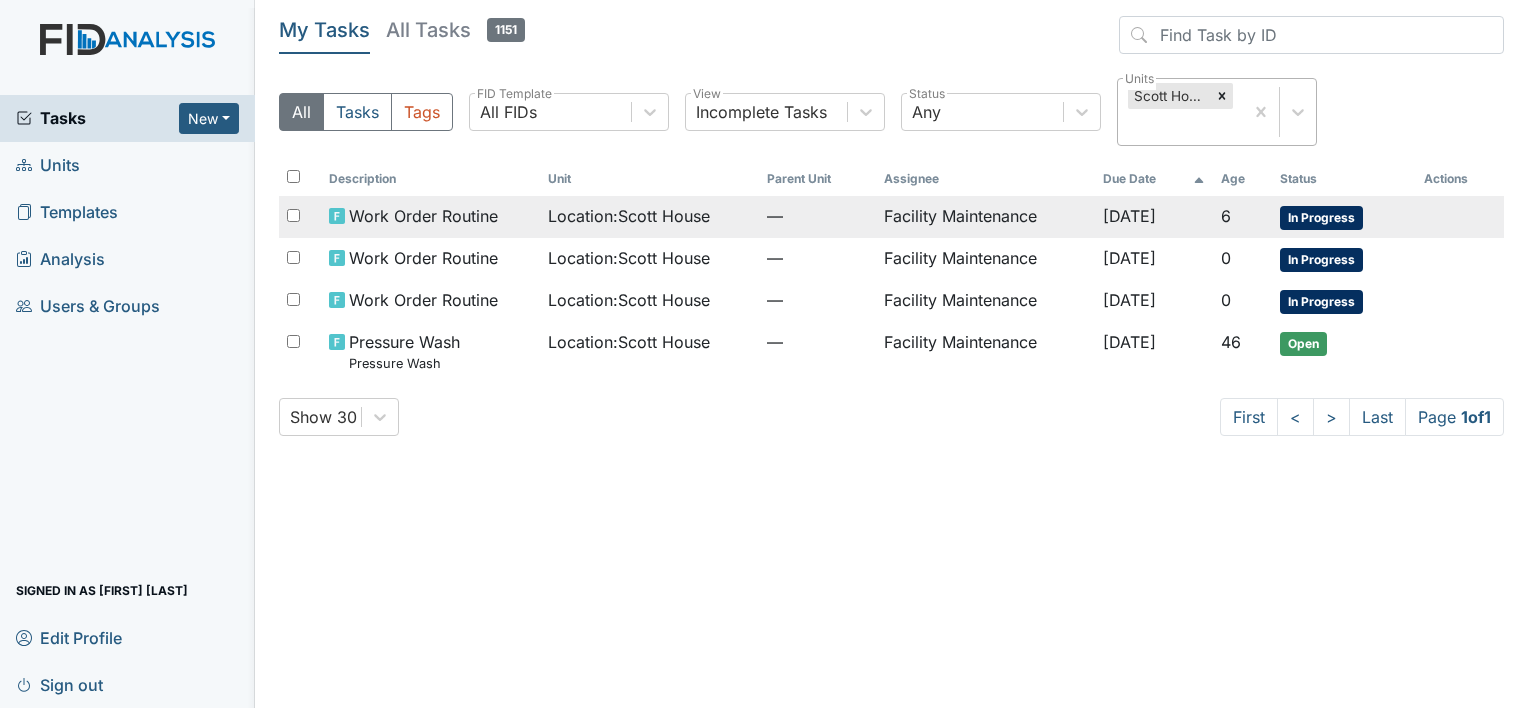 click on "Location :  [LAST] House" at bounding box center [629, 216] 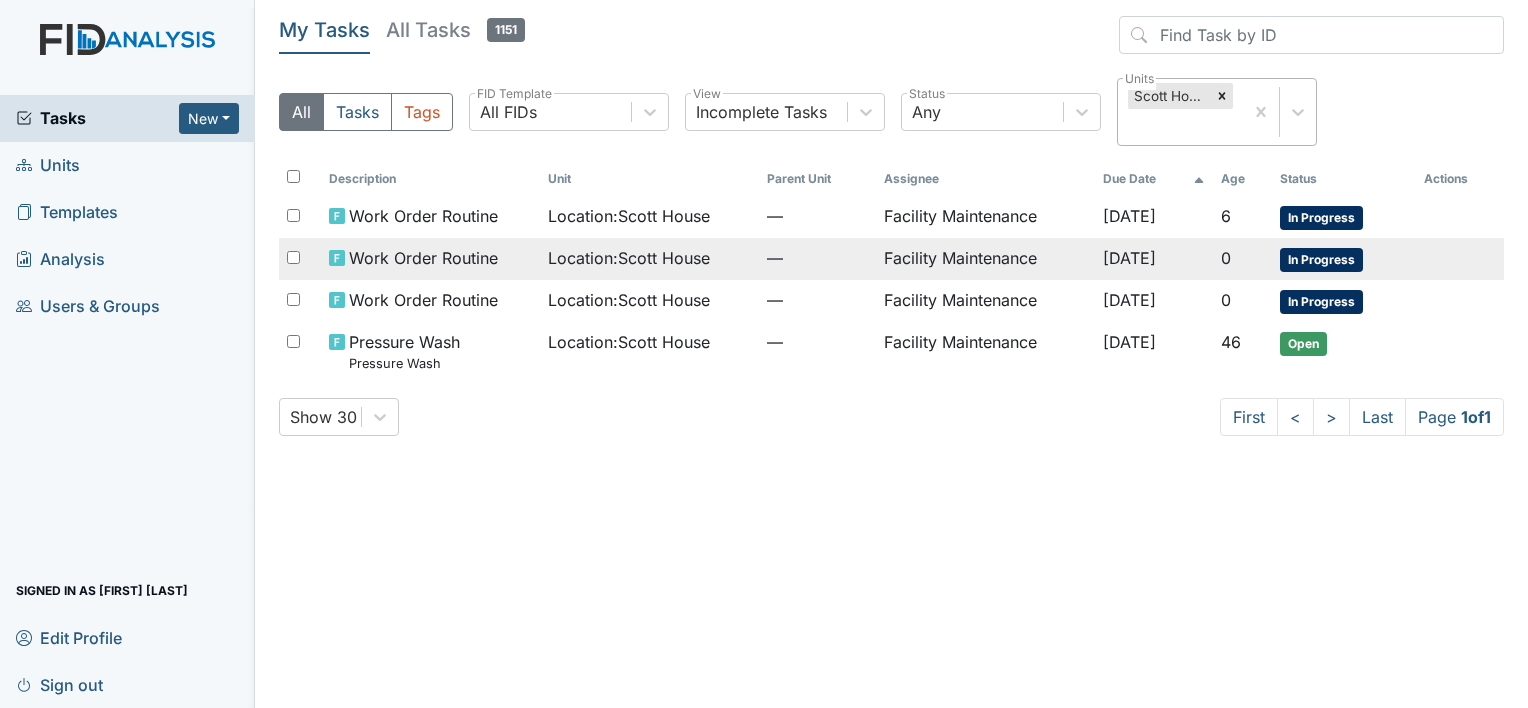click on "Location :  Scott House" at bounding box center [629, 216] 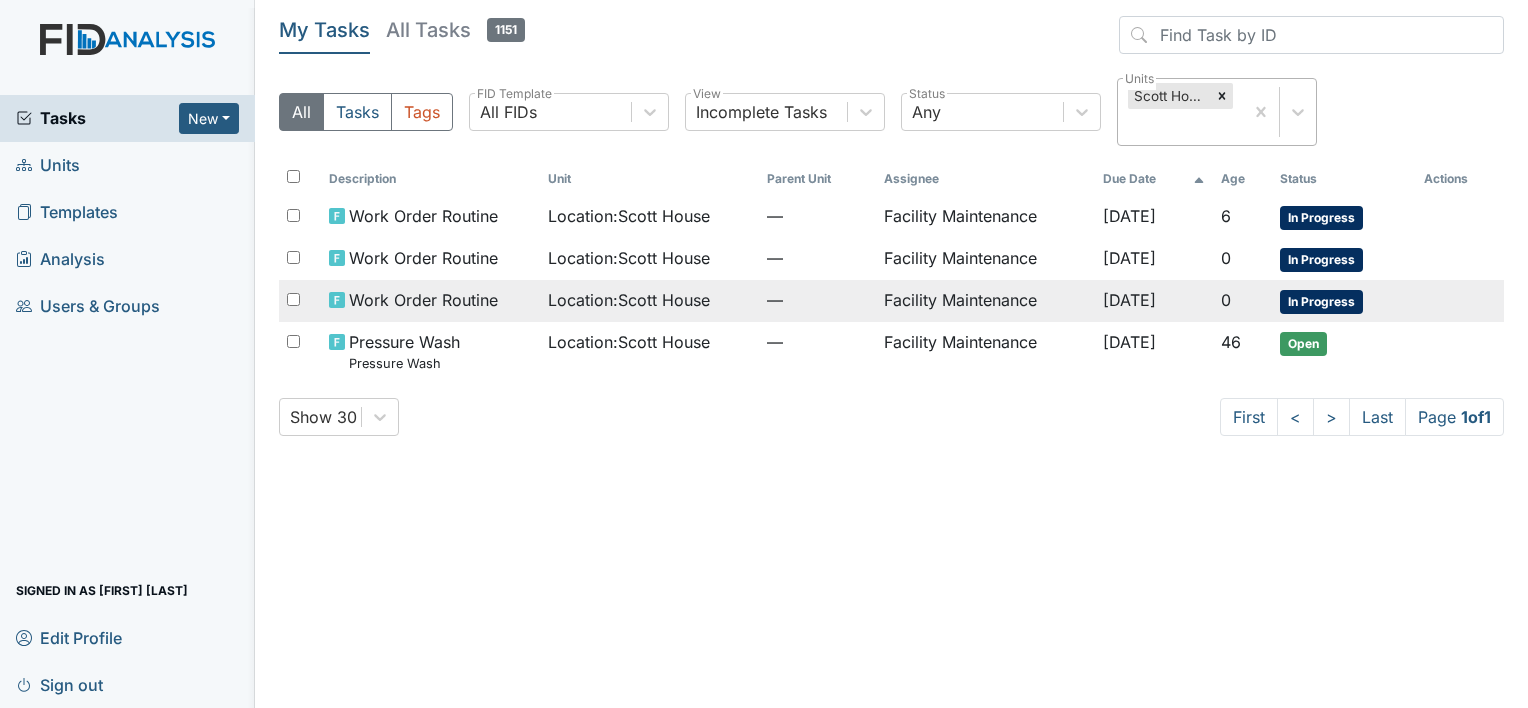 click on "Work Order Routine" at bounding box center (423, 216) 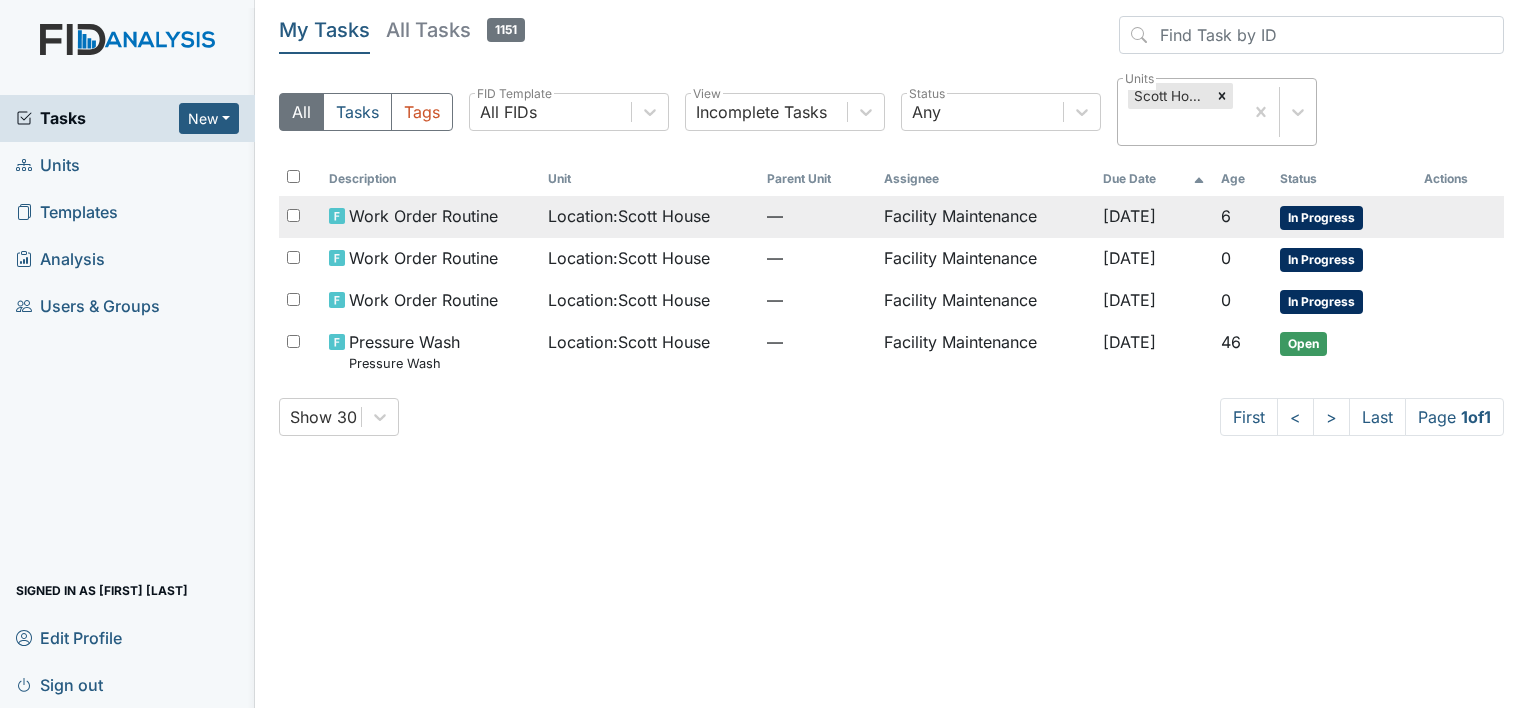 click on "Work Order Routine" at bounding box center [423, 216] 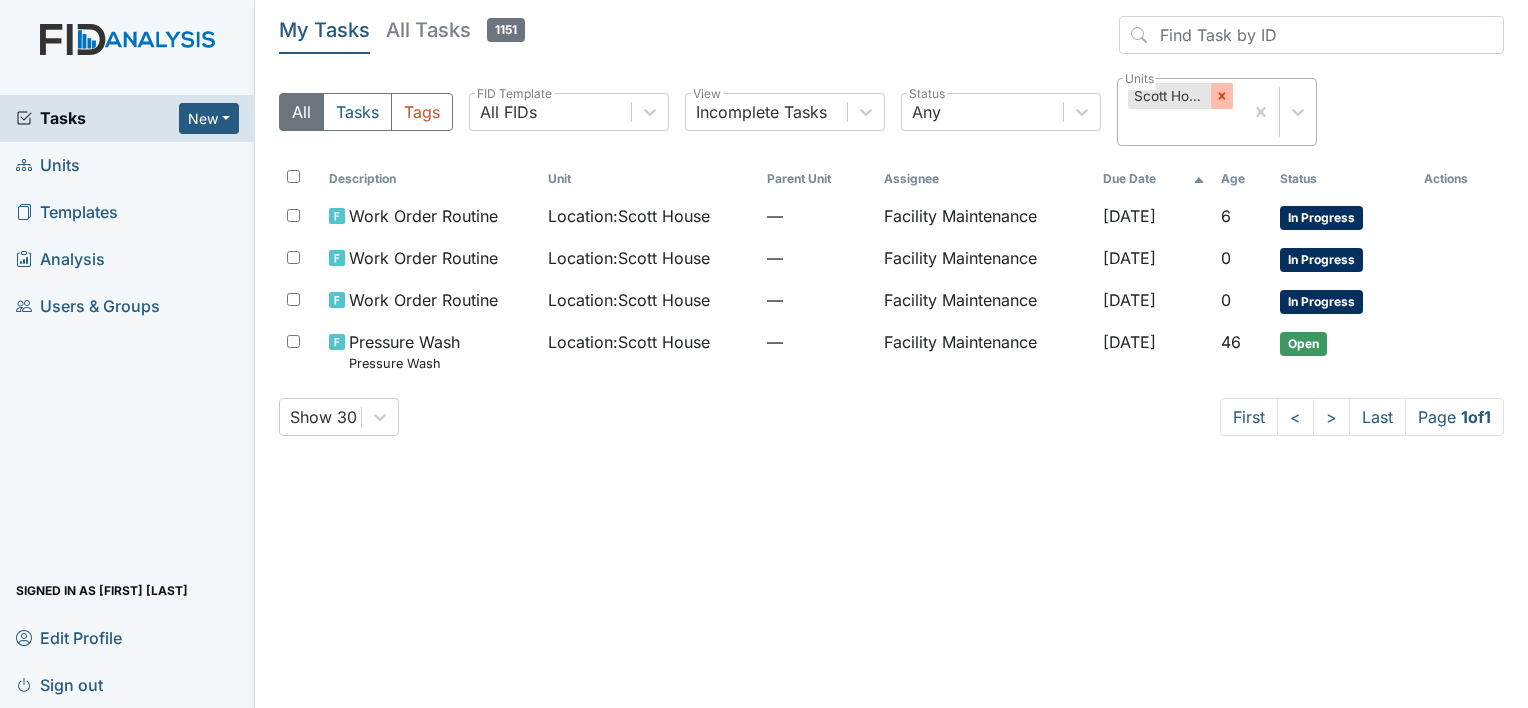 click at bounding box center (1221, 96) 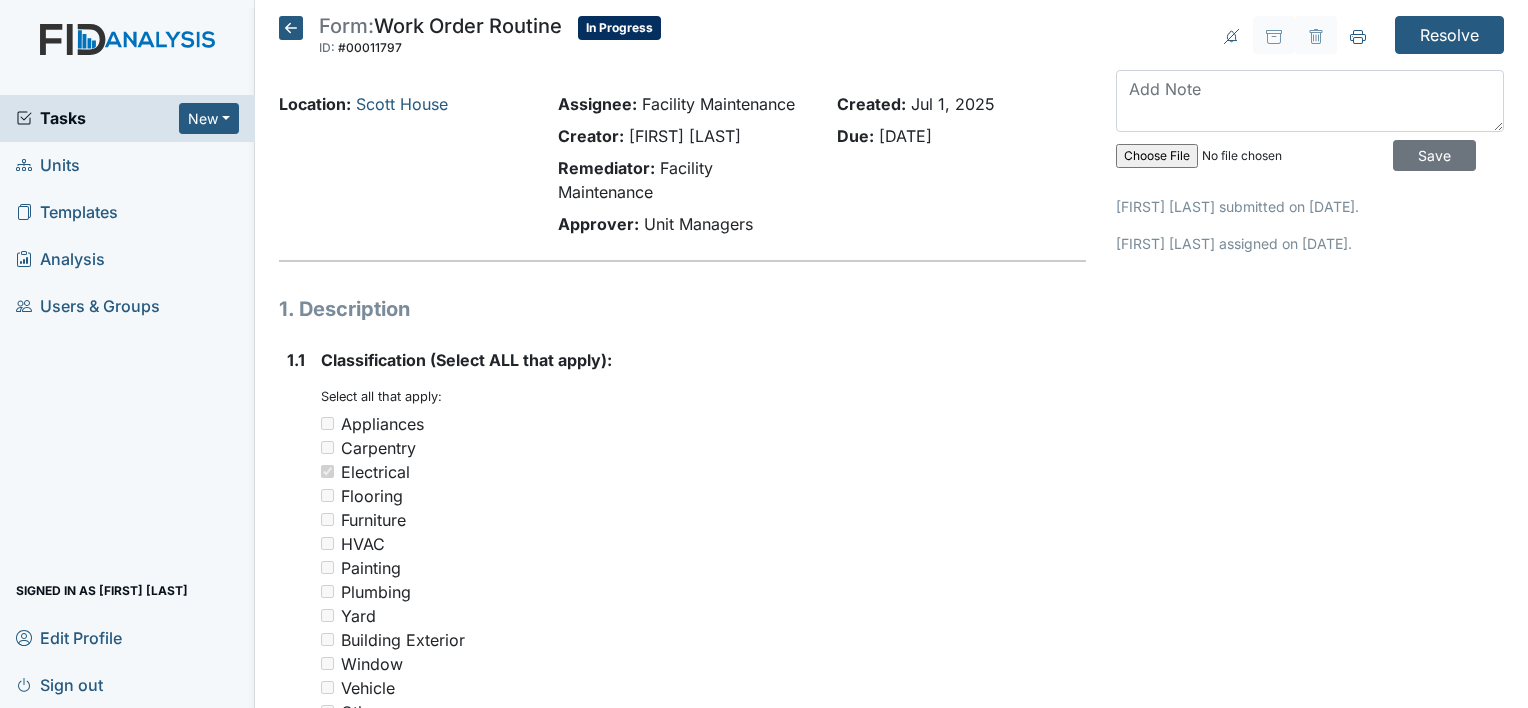 scroll, scrollTop: 0, scrollLeft: 0, axis: both 